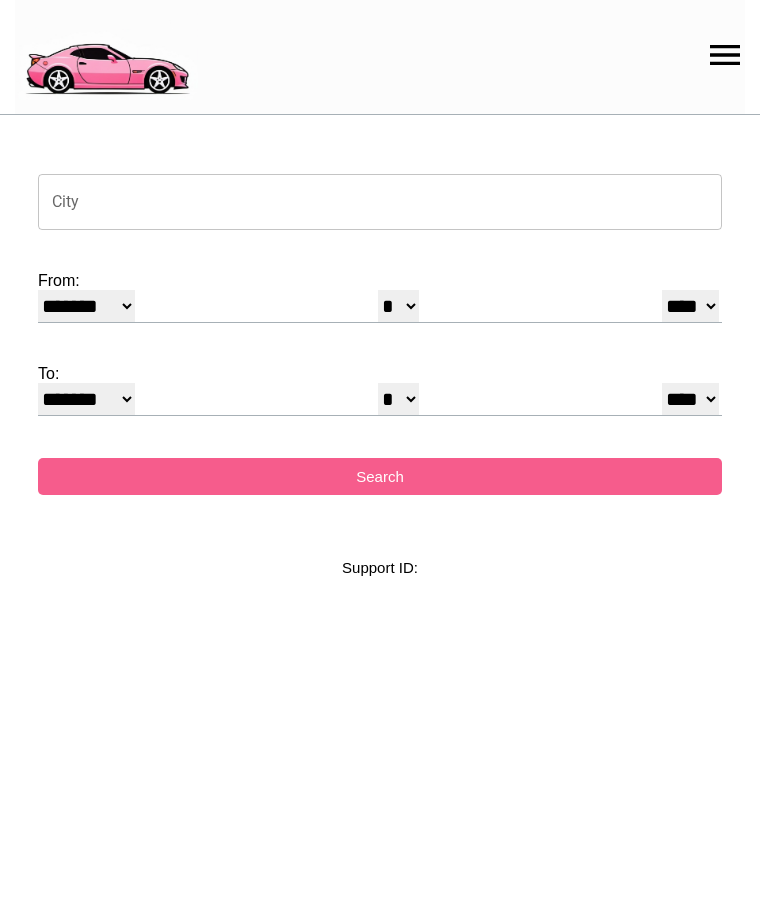 select on "*" 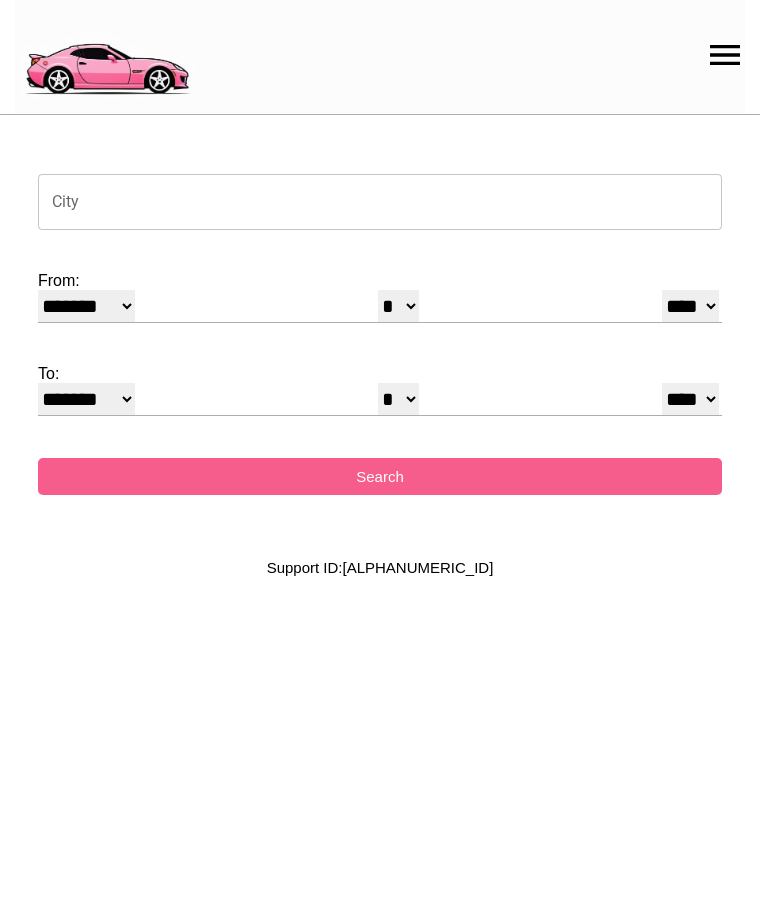 scroll, scrollTop: 0, scrollLeft: 0, axis: both 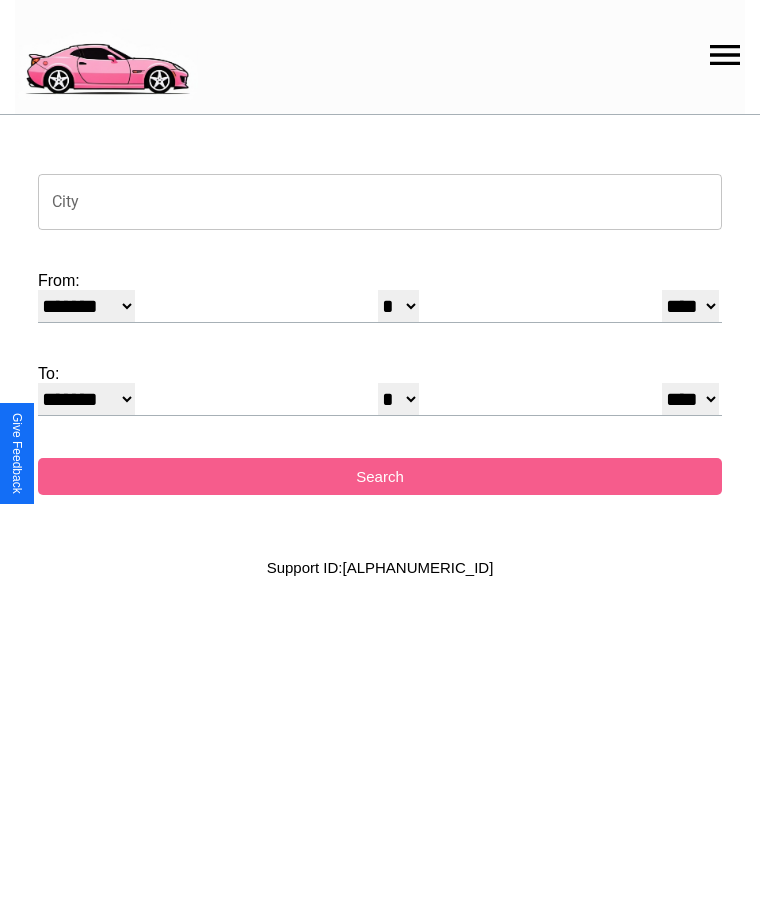 click on "City" at bounding box center [380, 202] 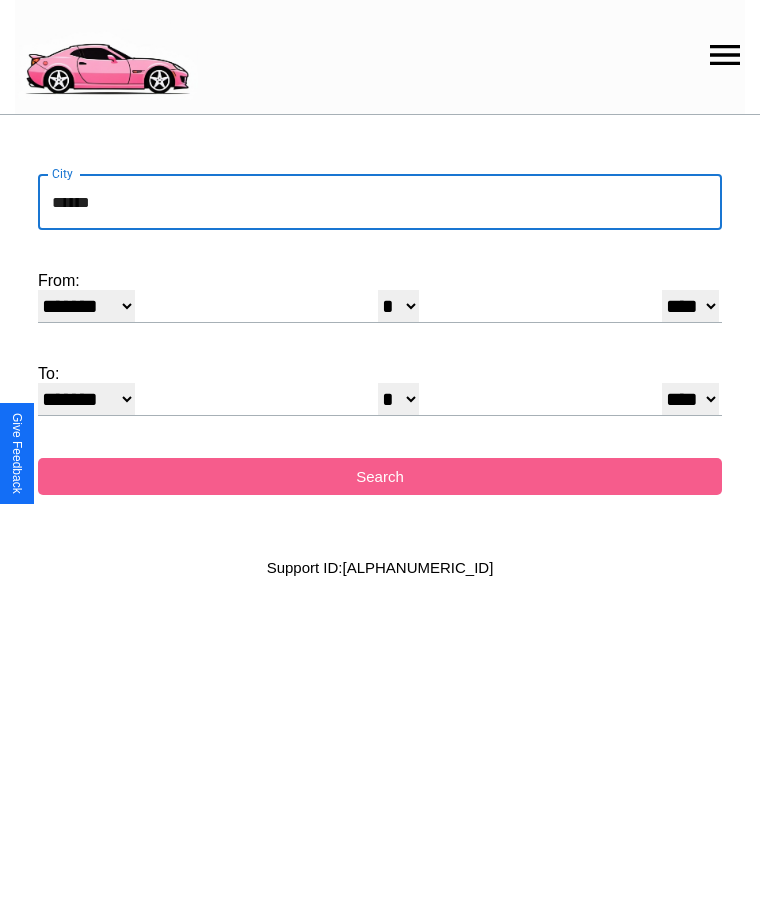 type on "******" 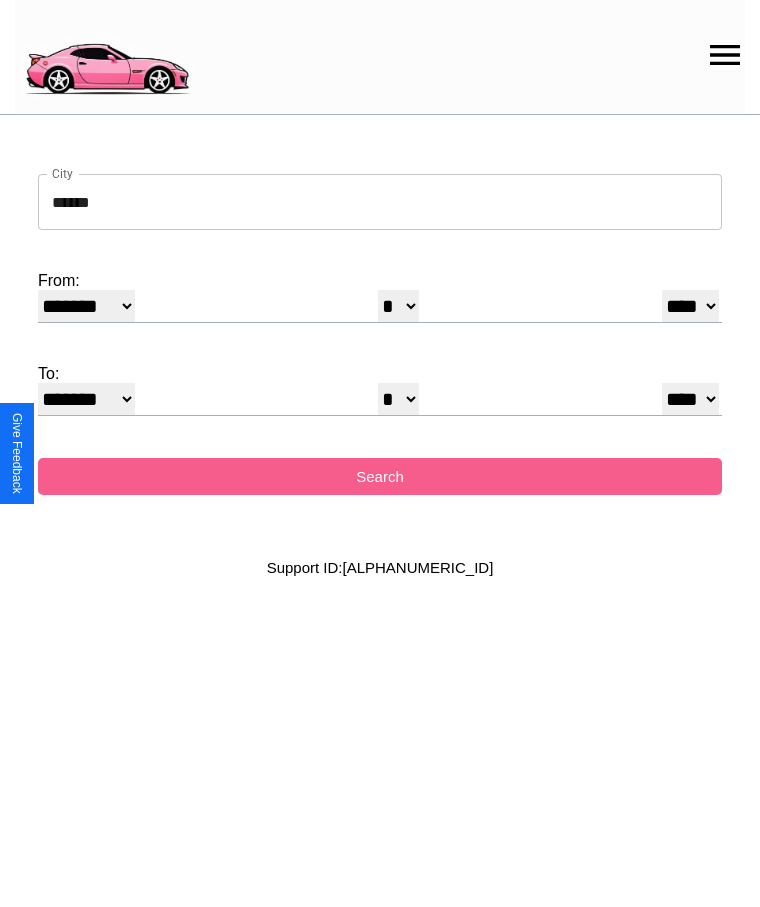 click on "******* ******** ***** ***** *** **** **** ****** ********* ******* ******** ********" at bounding box center (86, 306) 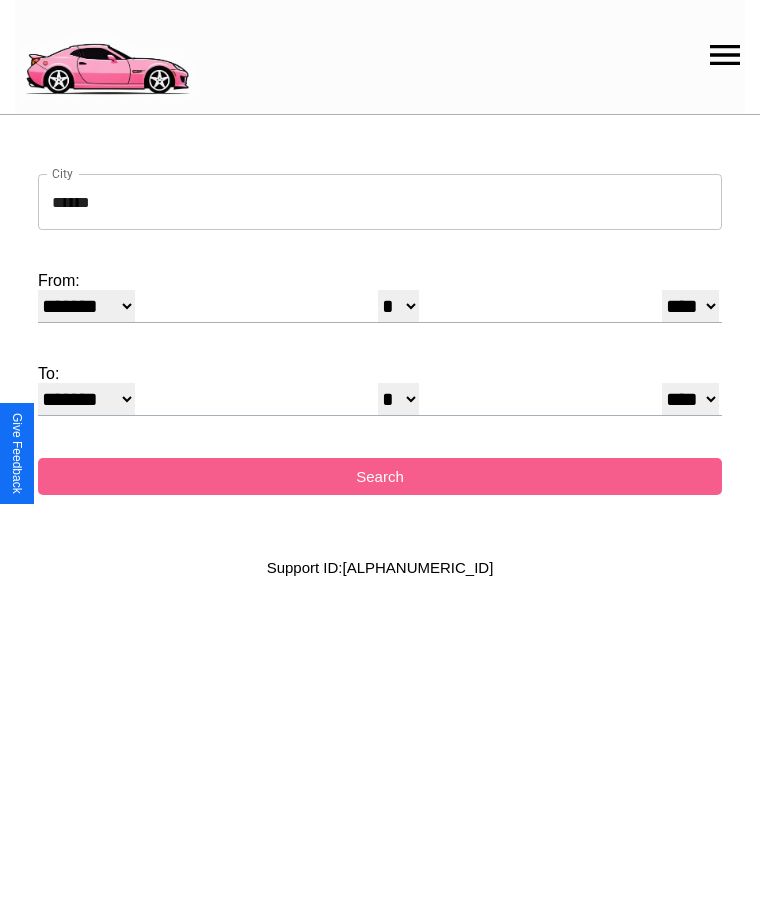 select on "*" 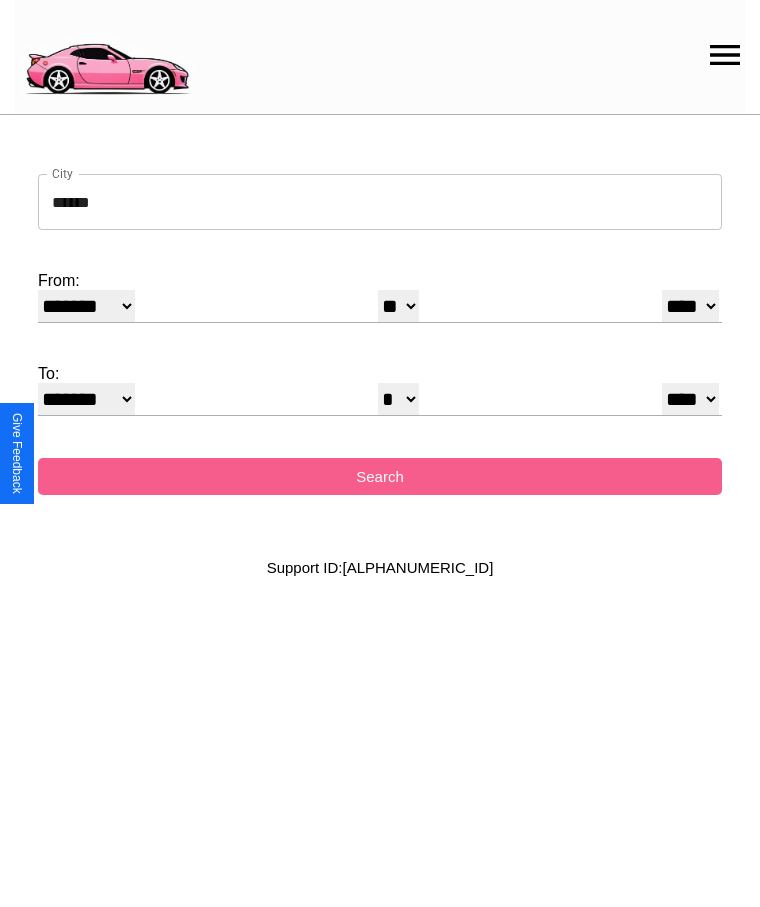 click on "**** **** **** **** **** **** **** **** **** ****" at bounding box center (690, 306) 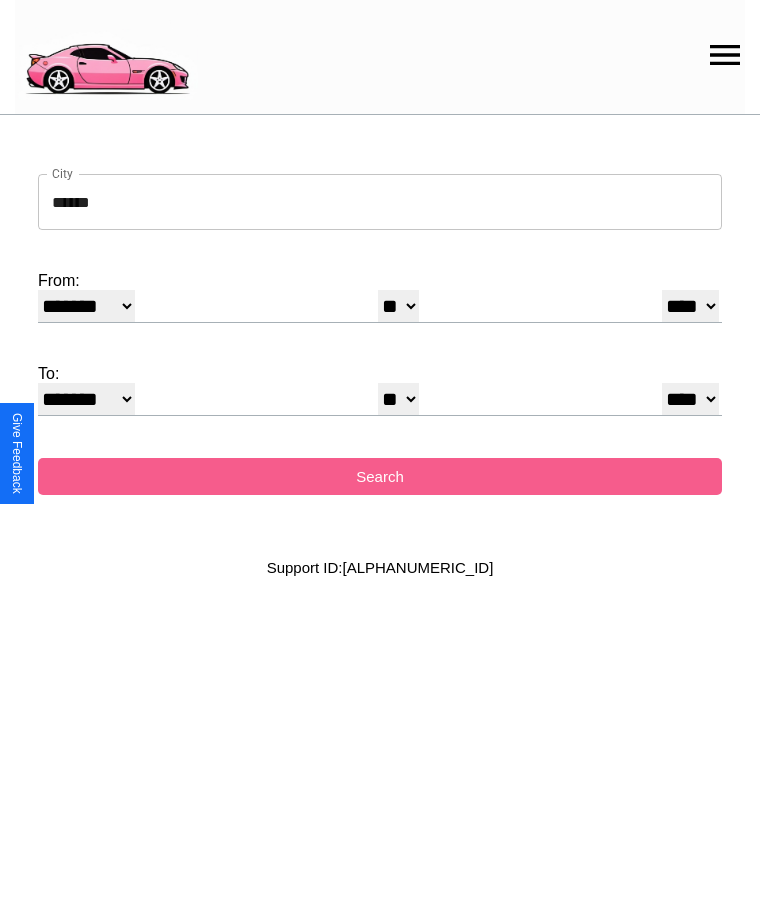 click on "******* ******** ***** ***** *** **** **** ****** ********* ******* ******** ********" at bounding box center [86, 399] 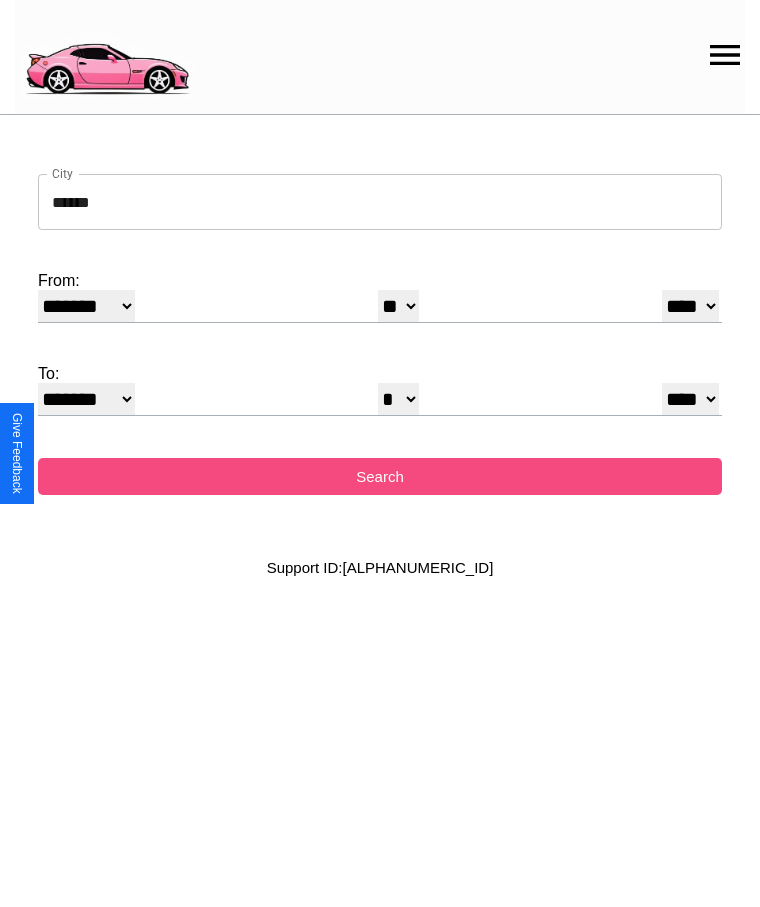 click on "Search" at bounding box center (380, 476) 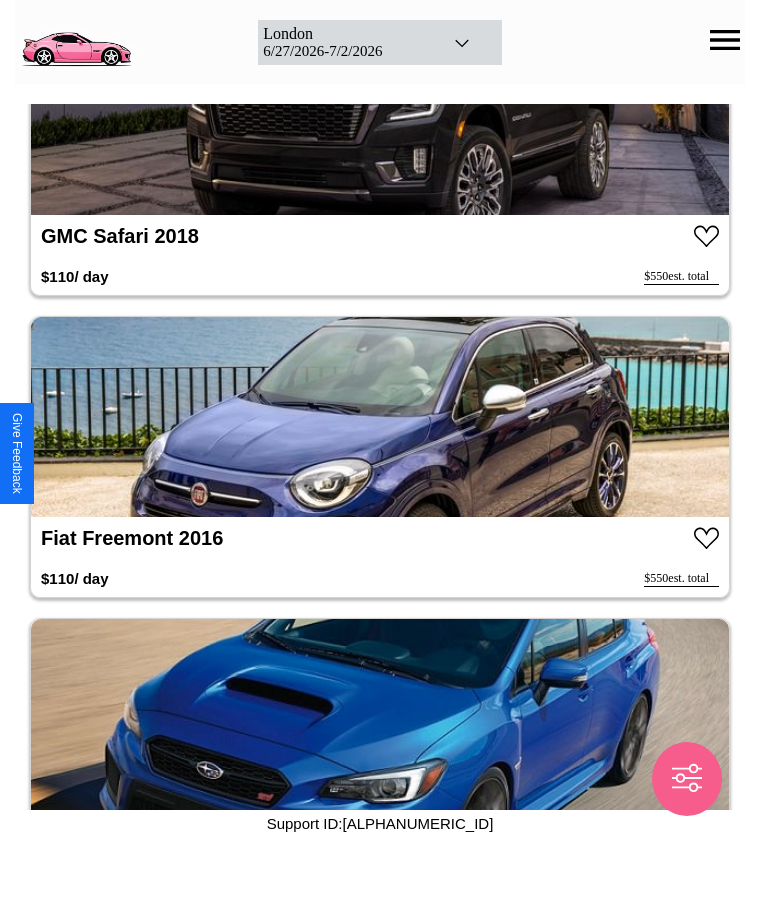 scroll, scrollTop: 18240, scrollLeft: 0, axis: vertical 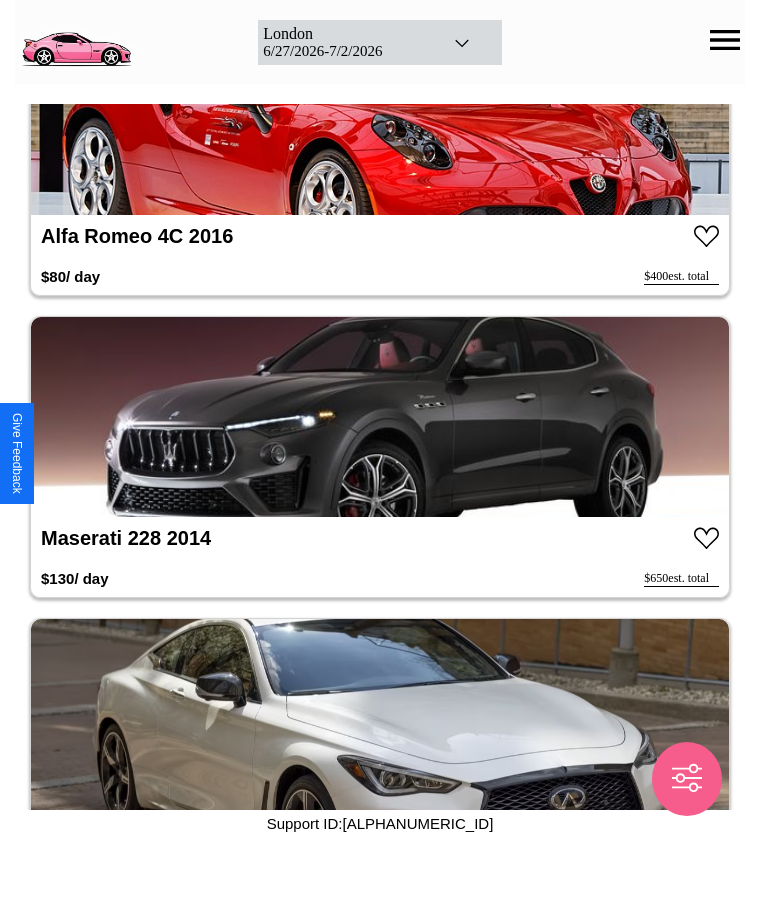 click at bounding box center (380, 417) 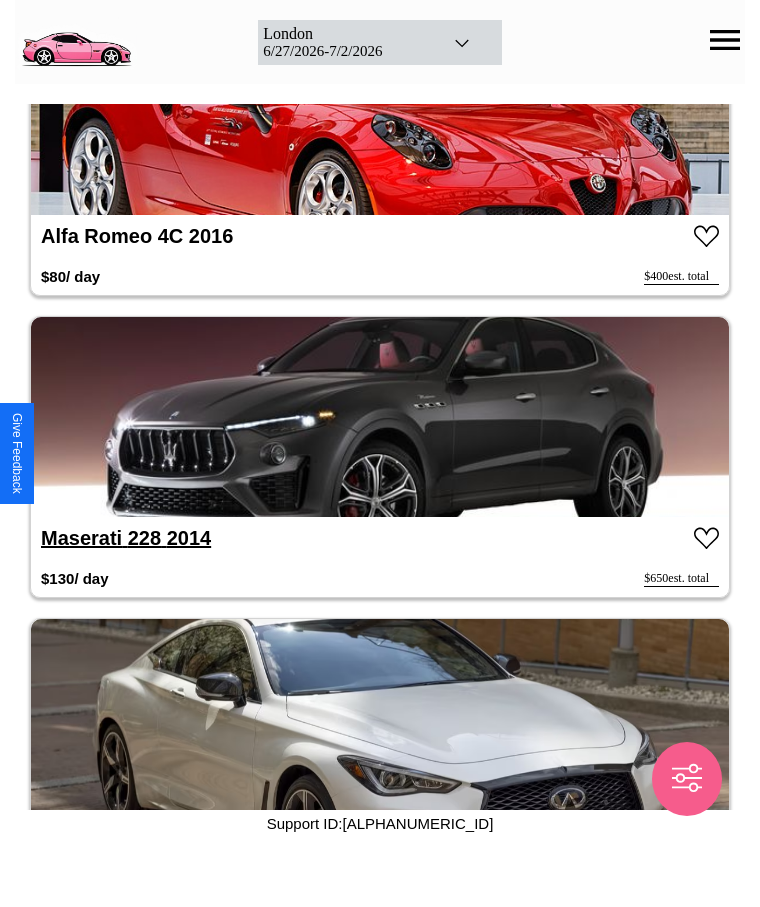 click on "Maserati   228   2014" at bounding box center (126, 538) 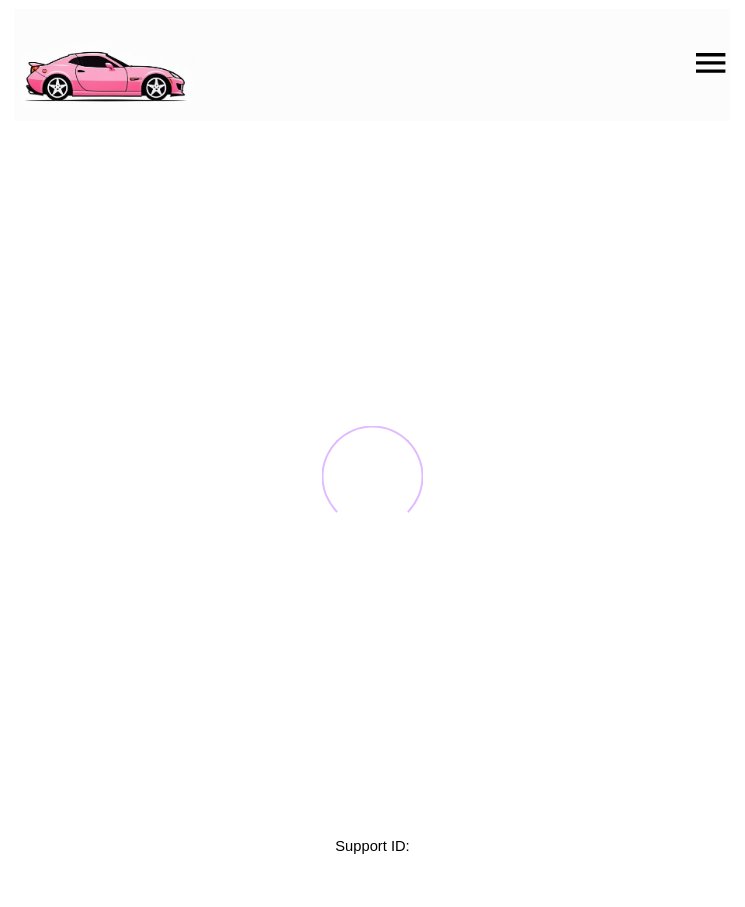 scroll, scrollTop: 0, scrollLeft: 0, axis: both 